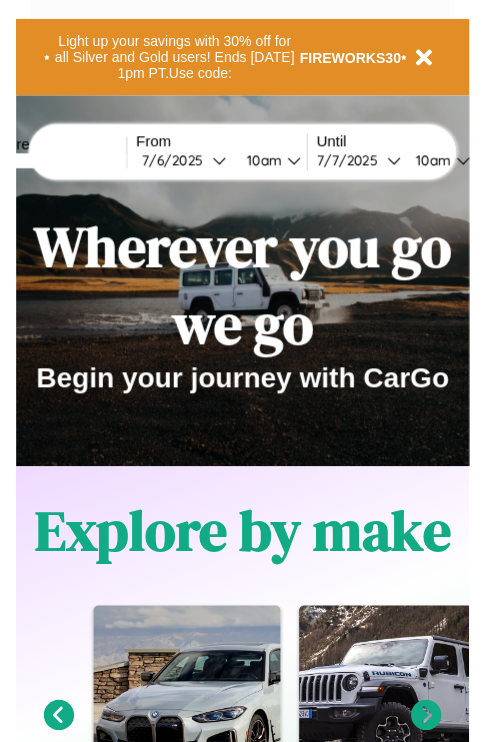 scroll, scrollTop: 0, scrollLeft: 0, axis: both 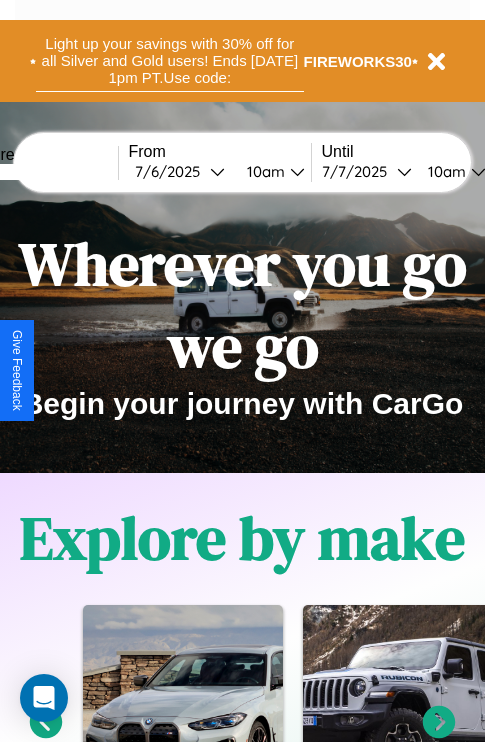 click on "Light up your savings with 30% off for all Silver and Gold users! Ends [DATE] 1pm PT.  Use code:" at bounding box center (170, 61) 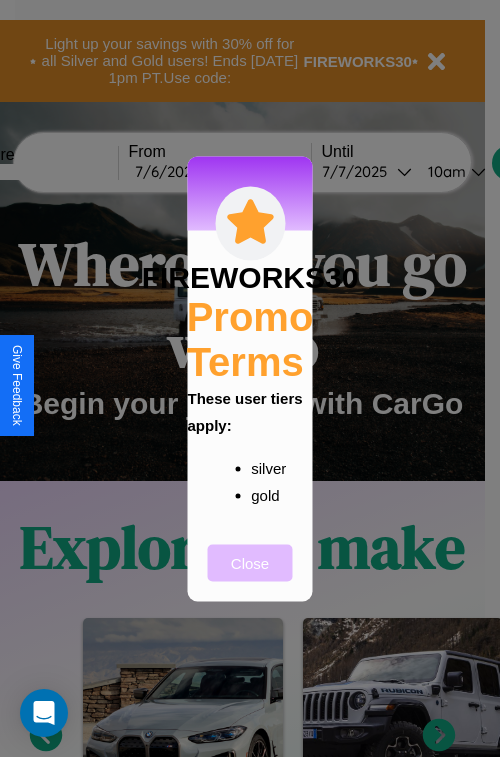click on "Close" at bounding box center (250, 562) 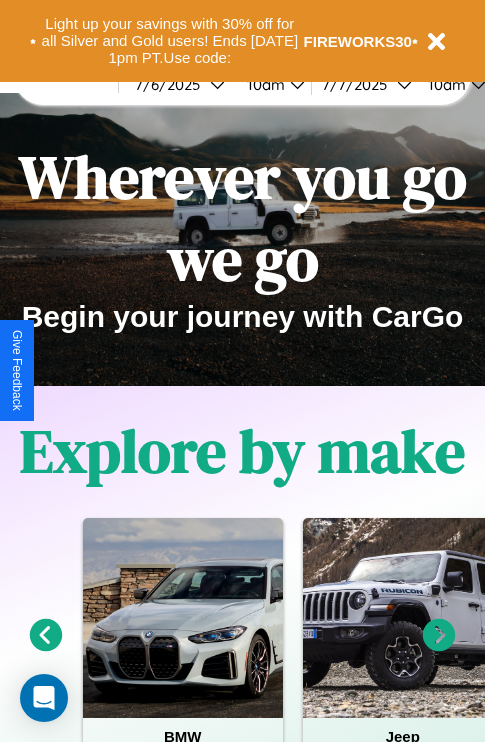 scroll, scrollTop: 0, scrollLeft: 0, axis: both 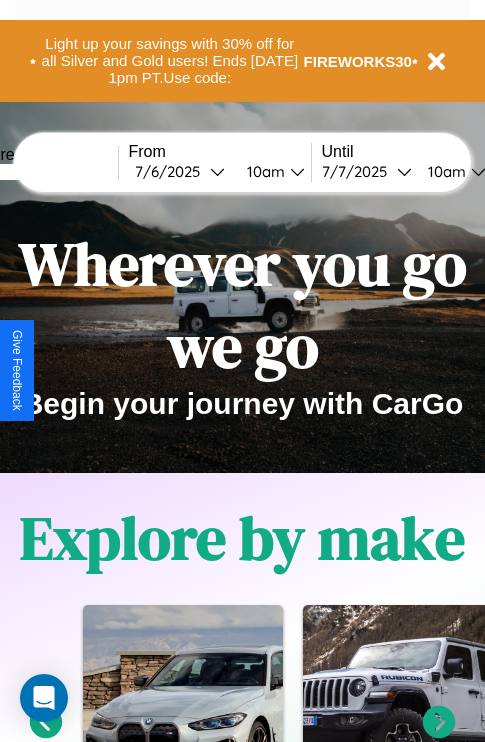 click at bounding box center (43, 172) 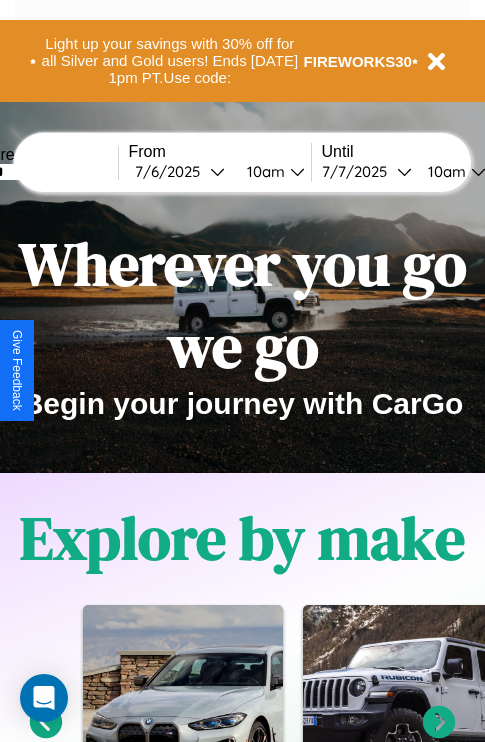 type on "******" 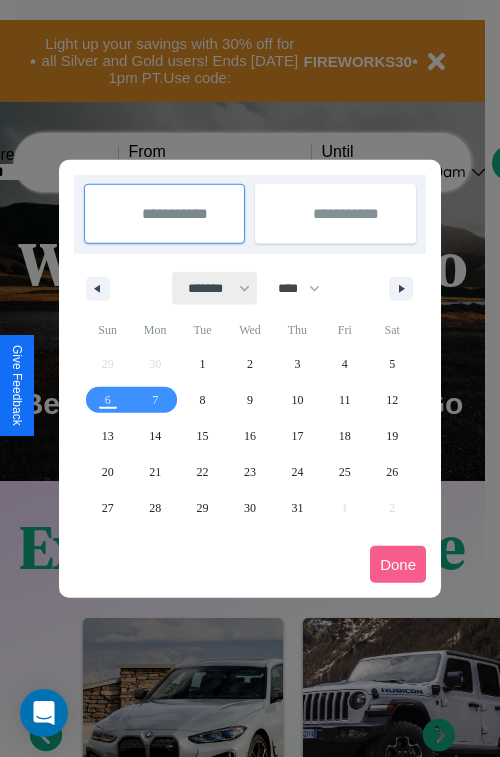 click on "******* ******** ***** ***** *** **** **** ****** ********* ******* ******** ********" at bounding box center [215, 288] 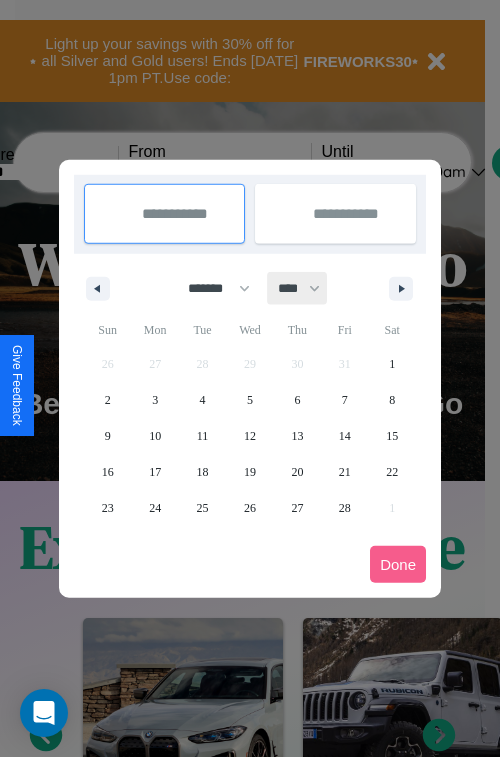 click on "**** **** **** **** **** **** **** **** **** **** **** **** **** **** **** **** **** **** **** **** **** **** **** **** **** **** **** **** **** **** **** **** **** **** **** **** **** **** **** **** **** **** **** **** **** **** **** **** **** **** **** **** **** **** **** **** **** **** **** **** **** **** **** **** **** **** **** **** **** **** **** **** **** **** **** **** **** **** **** **** **** **** **** **** **** **** **** **** **** **** **** **** **** **** **** **** **** **** **** **** **** **** **** **** **** **** **** **** **** **** **** **** **** **** **** **** **** **** **** **** ****" at bounding box center (298, 288) 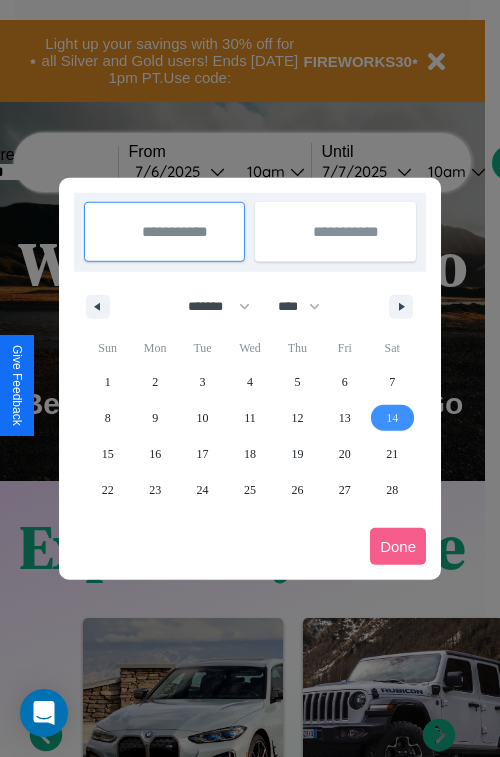 click on "14" at bounding box center [392, 418] 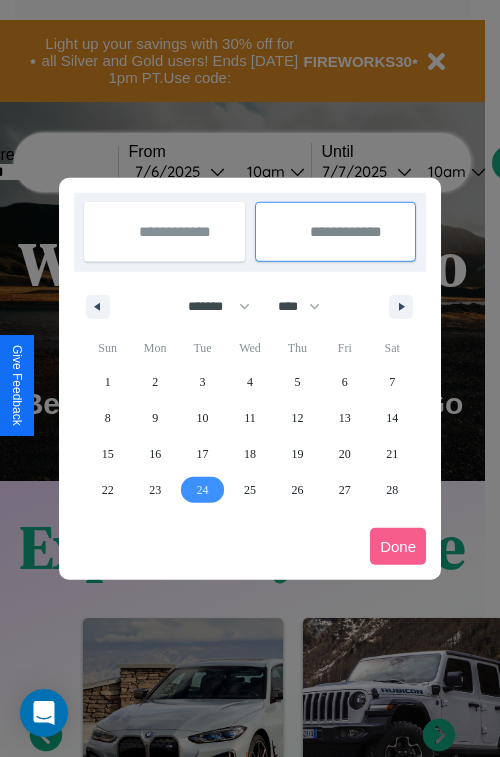 click on "24" at bounding box center (203, 490) 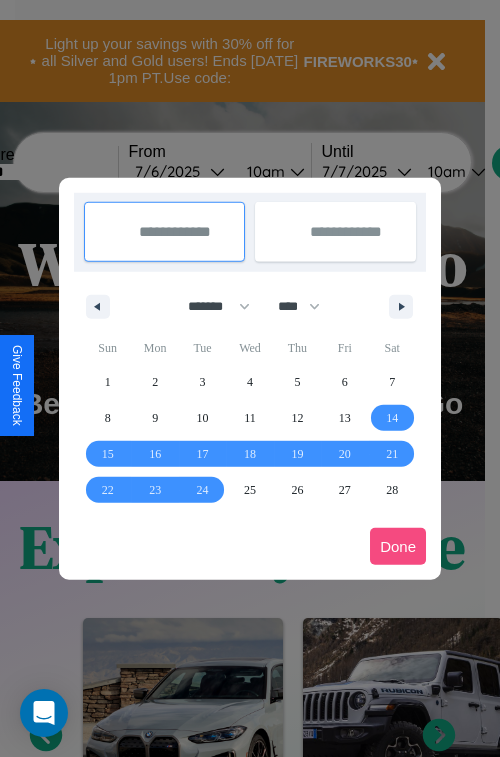 click on "Done" at bounding box center [398, 546] 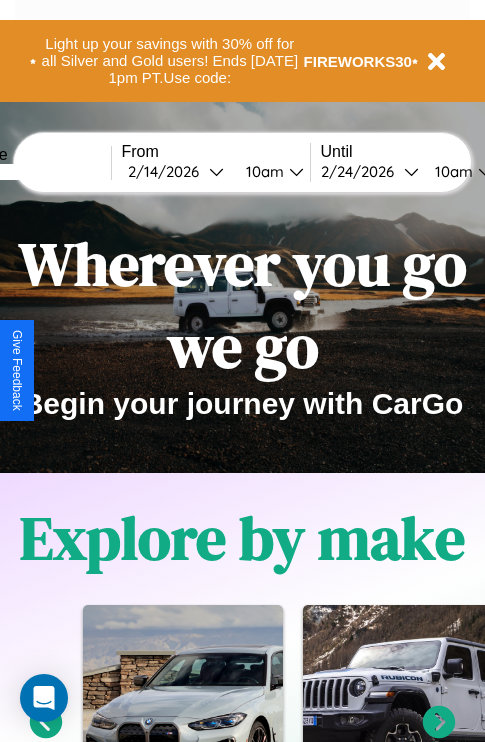 scroll, scrollTop: 0, scrollLeft: 75, axis: horizontal 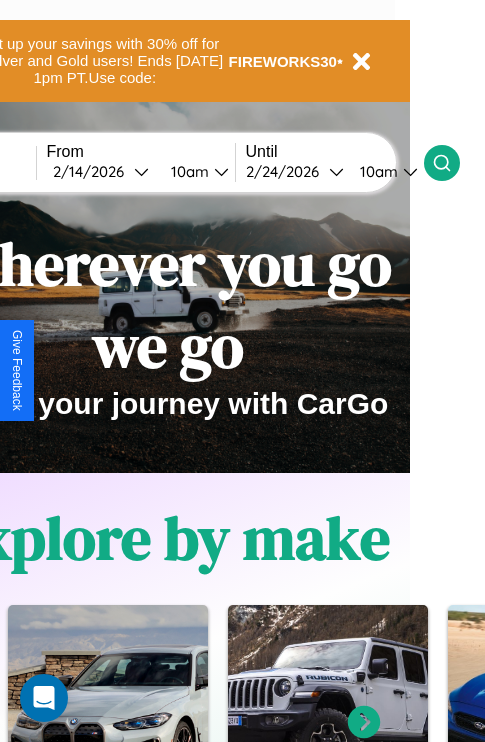 click 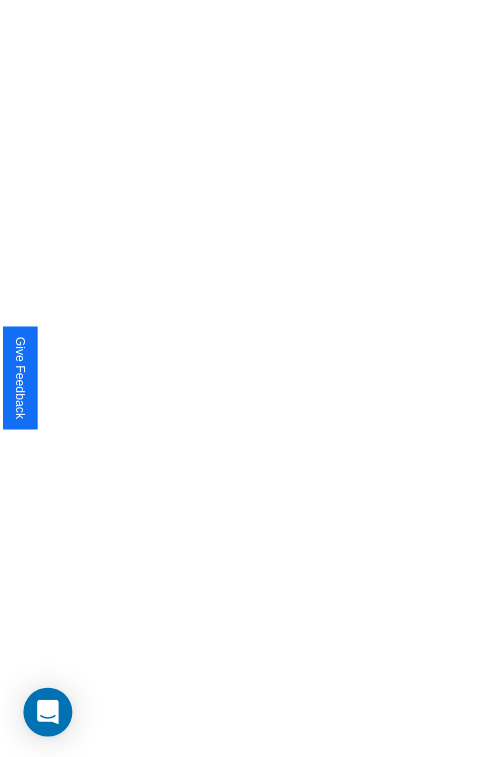 scroll, scrollTop: 0, scrollLeft: 0, axis: both 